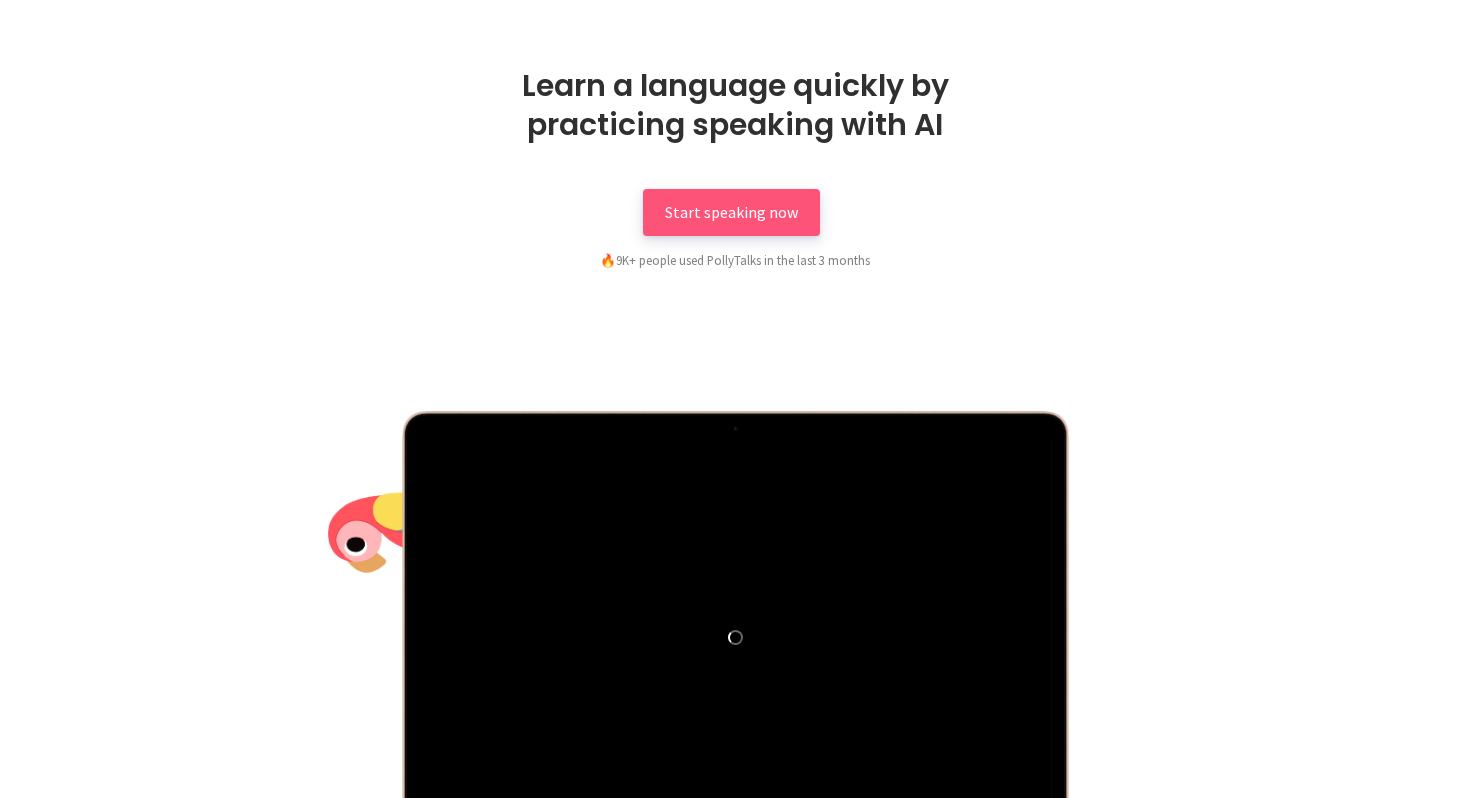 scroll, scrollTop: 0, scrollLeft: 0, axis: both 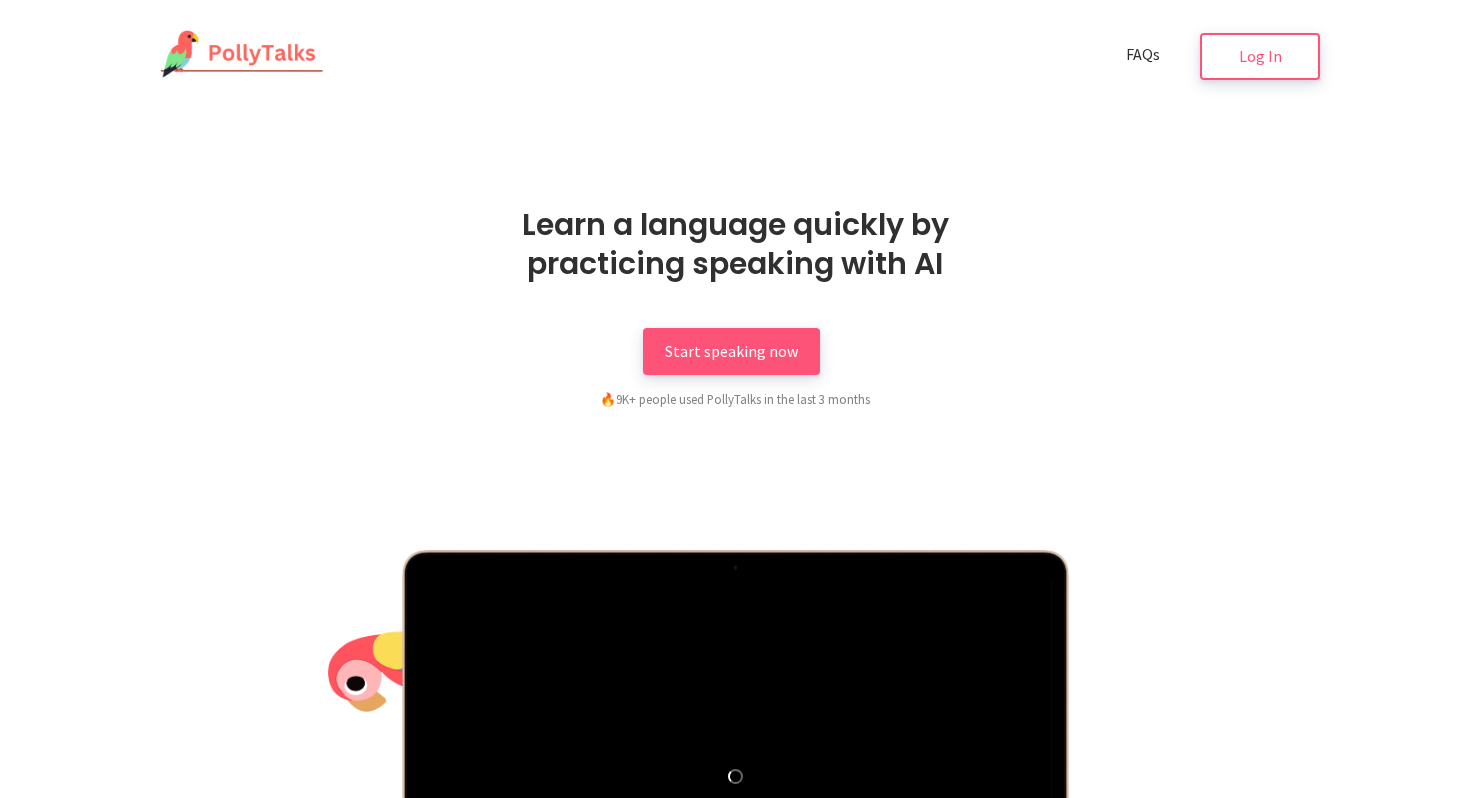 click on "FAQs" at bounding box center [1143, 54] 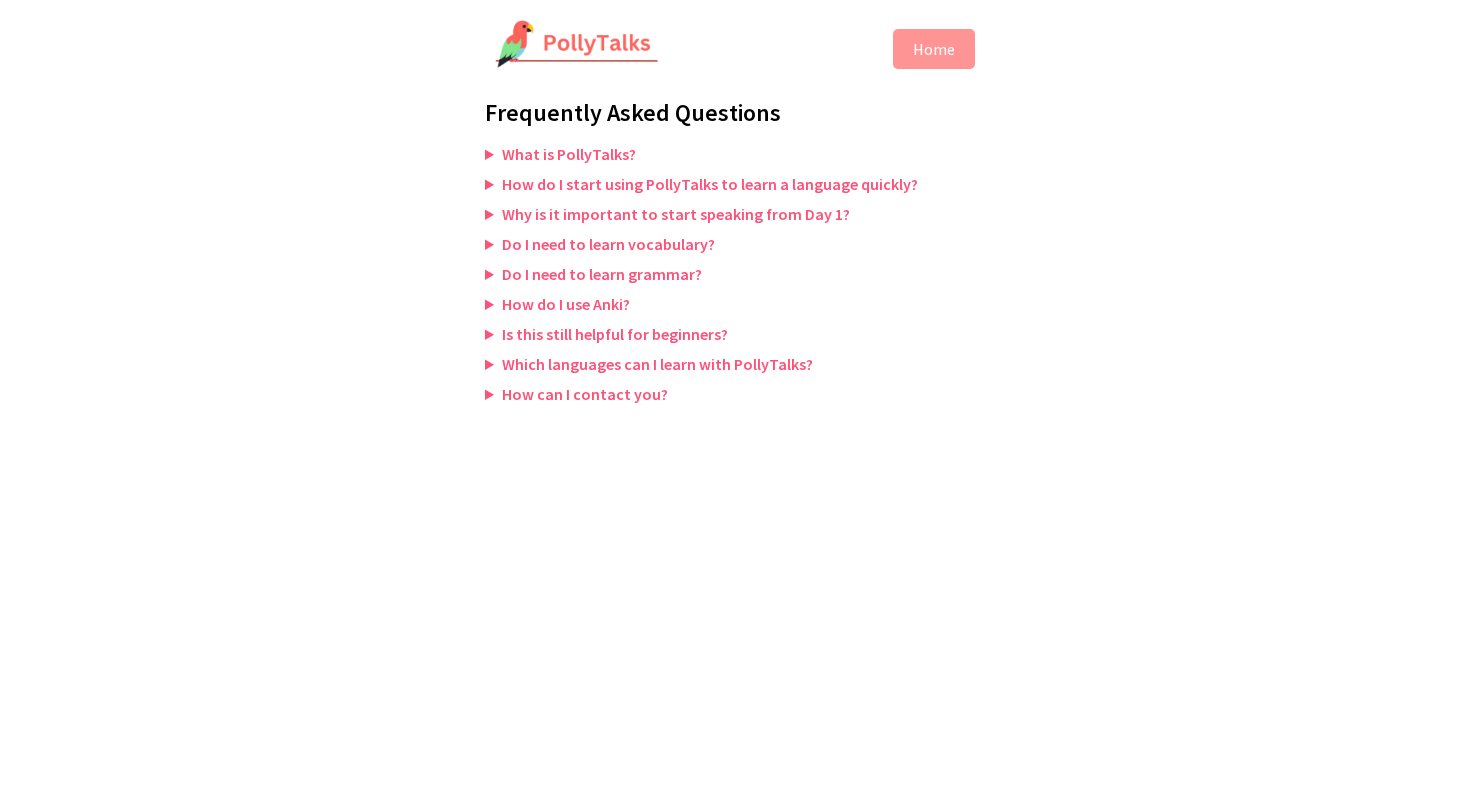 scroll, scrollTop: 0, scrollLeft: 0, axis: both 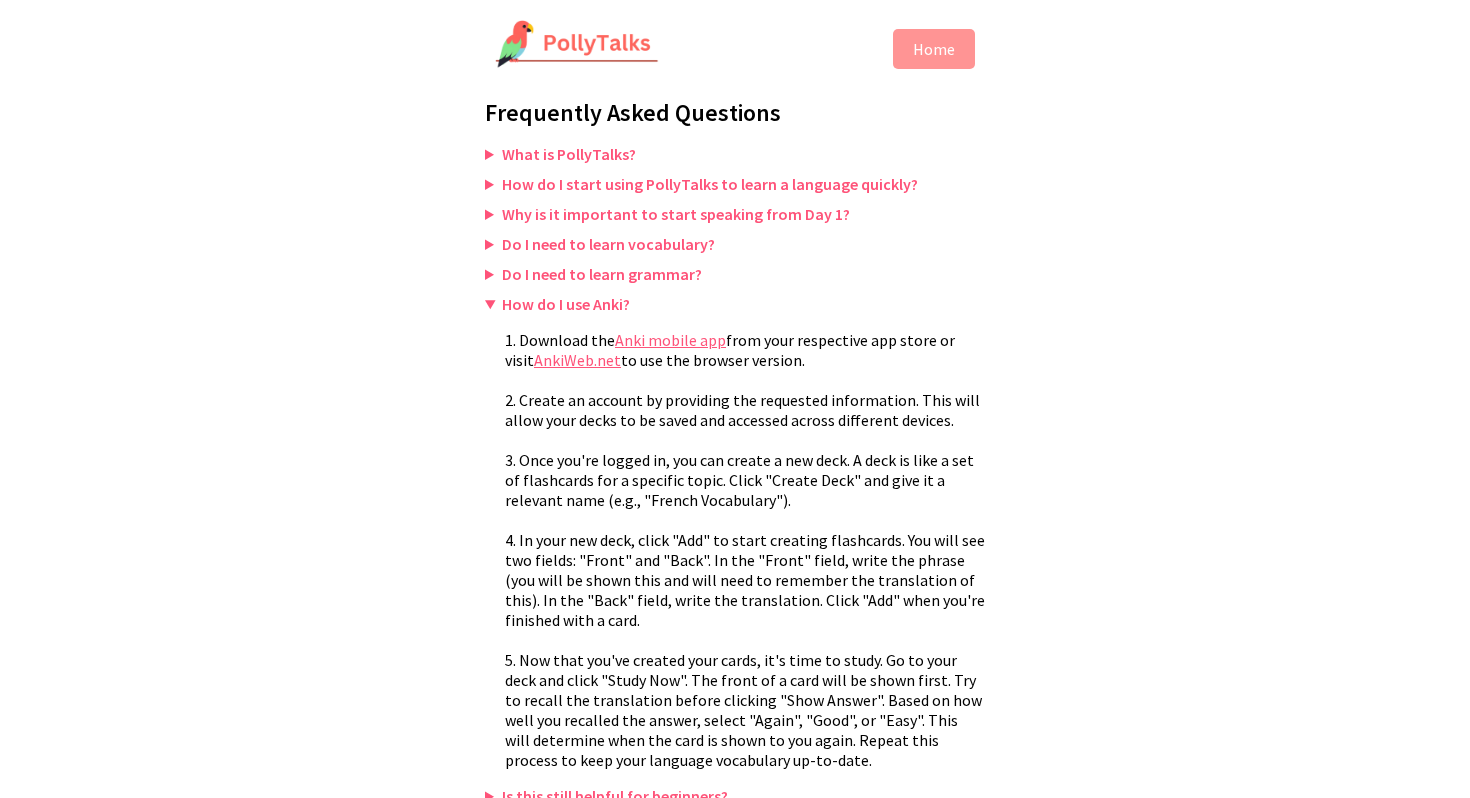 click on "How do I use Anki?" at bounding box center (735, 154) 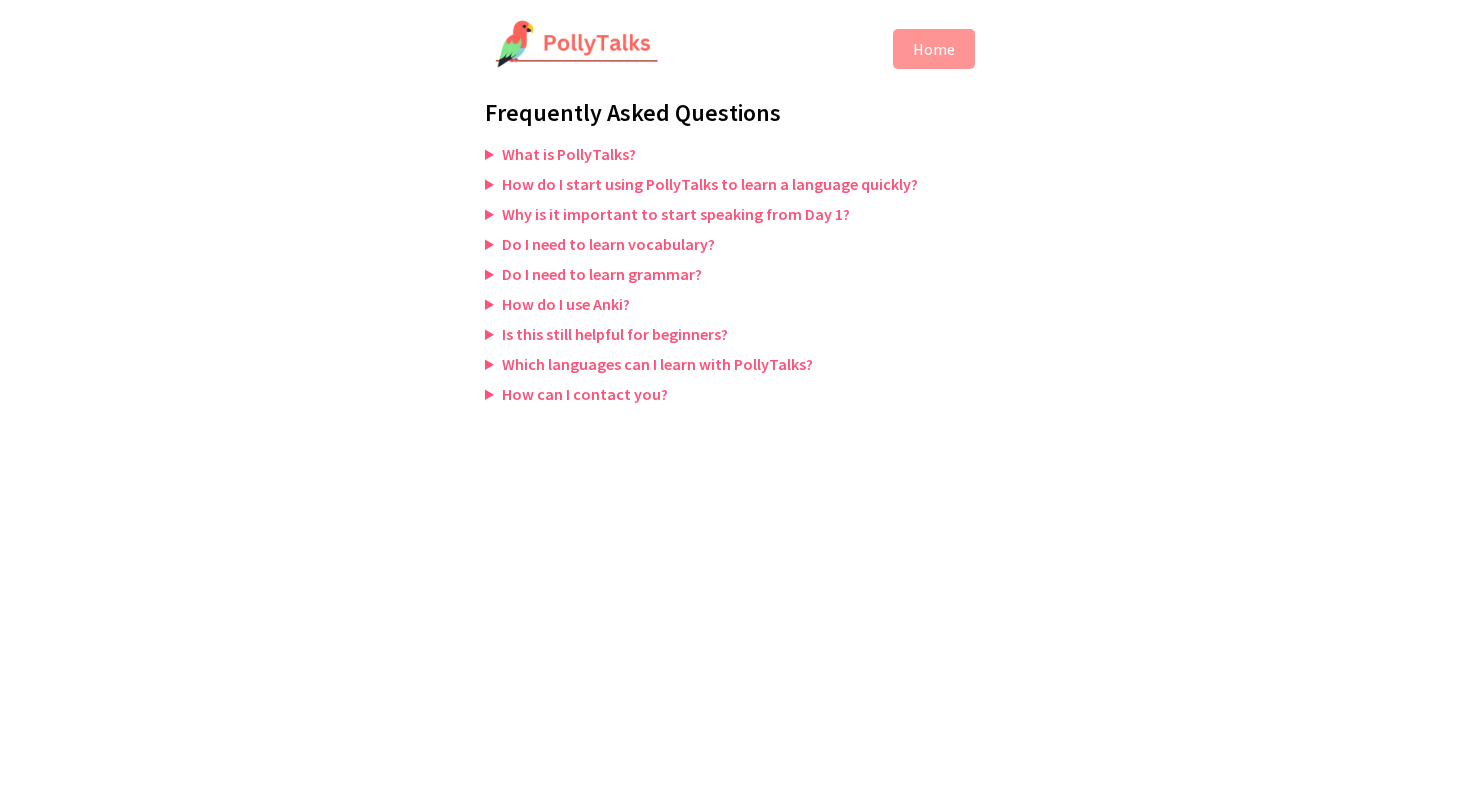 click on "What is PollyTalks?" at bounding box center (735, 154) 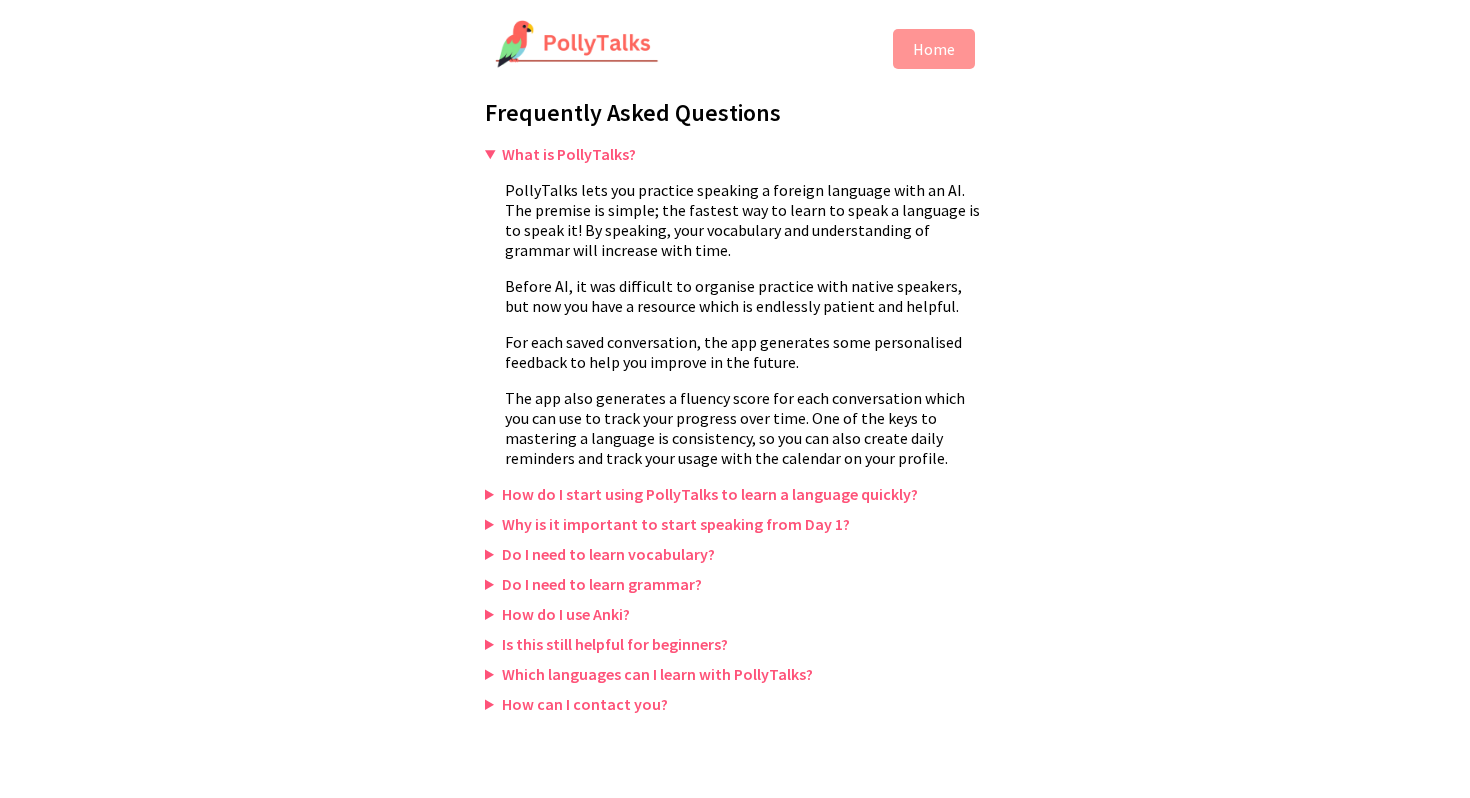 click on "What is PollyTalks?" at bounding box center (735, 154) 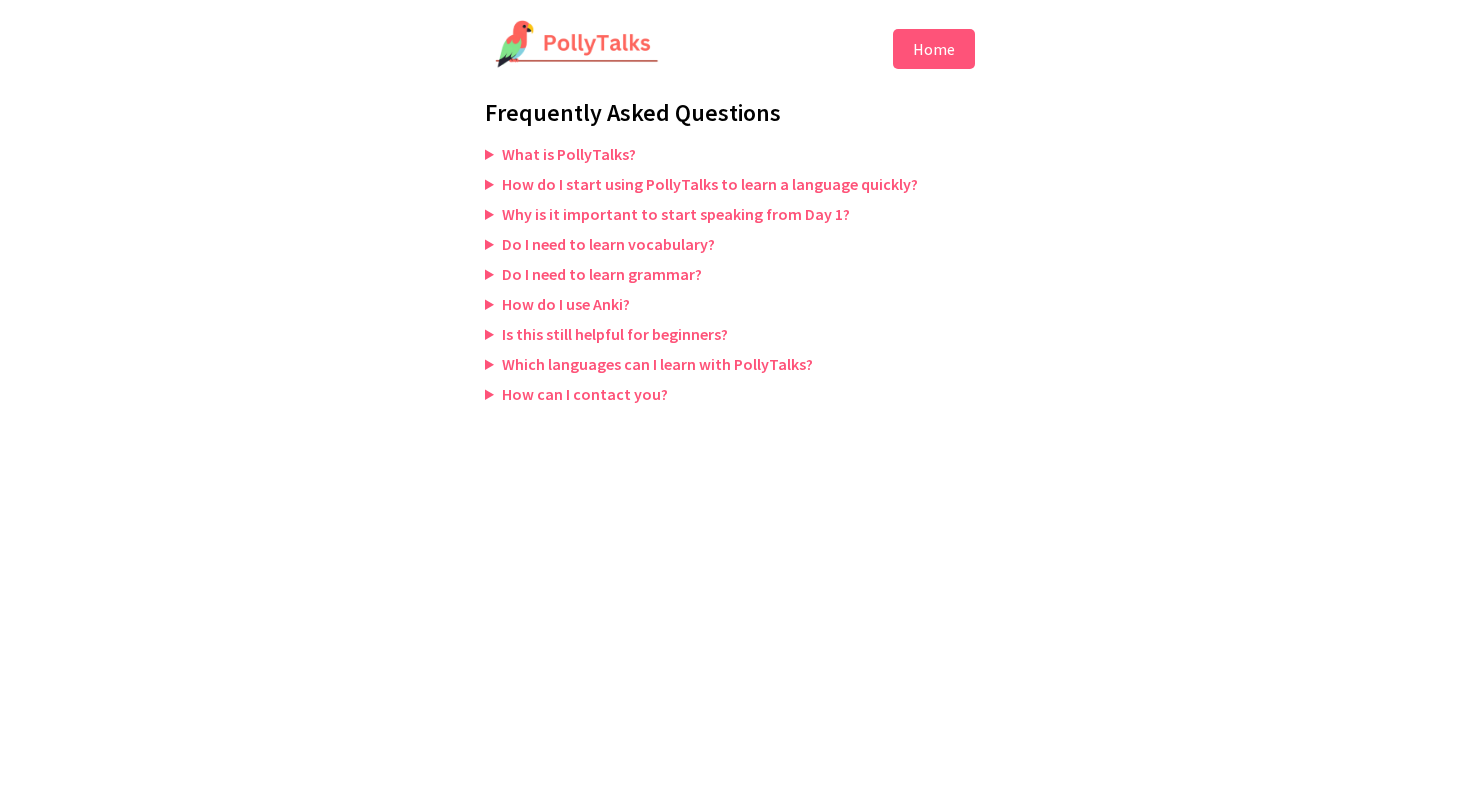 click on "Home" at bounding box center [934, 49] 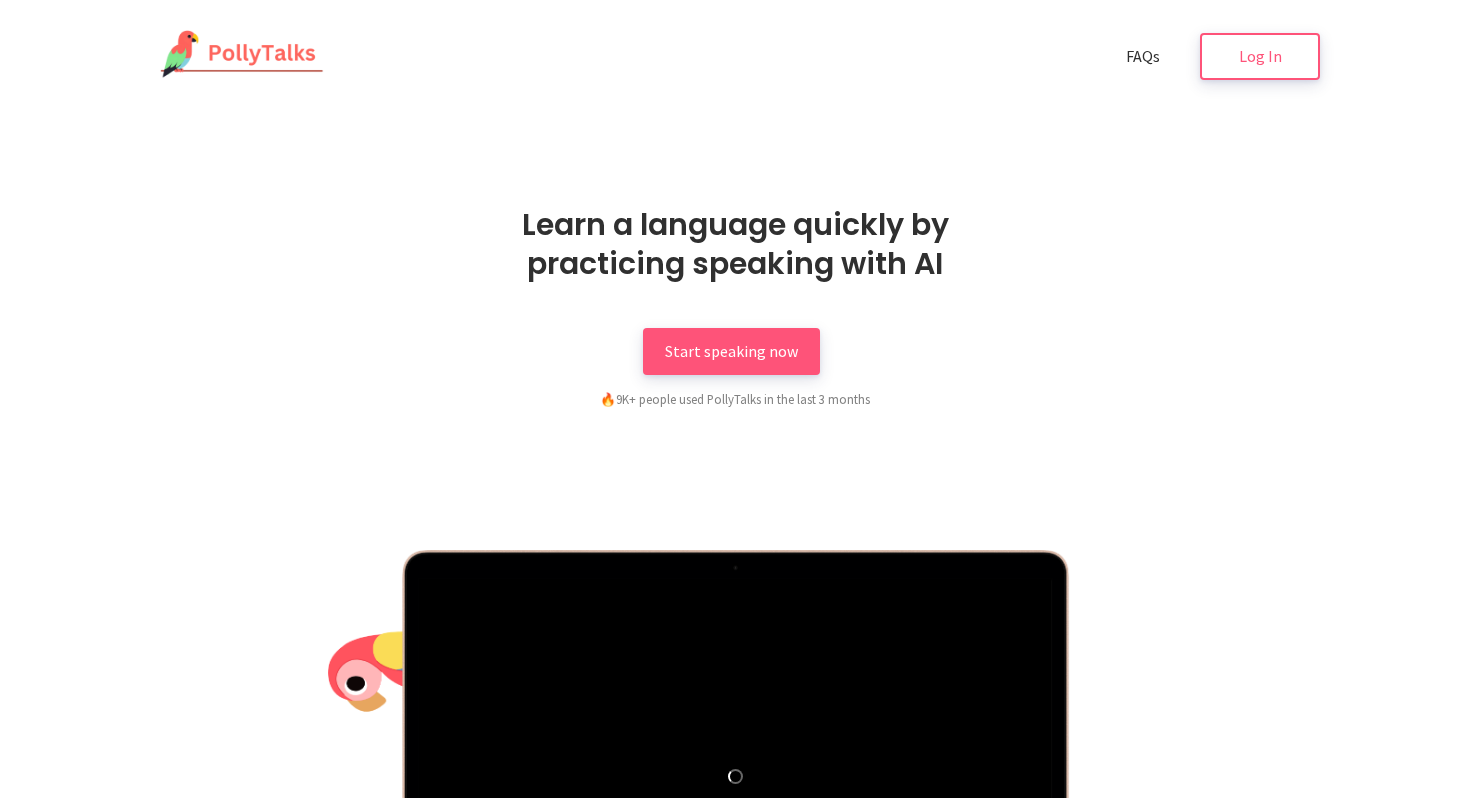 scroll, scrollTop: 0, scrollLeft: 0, axis: both 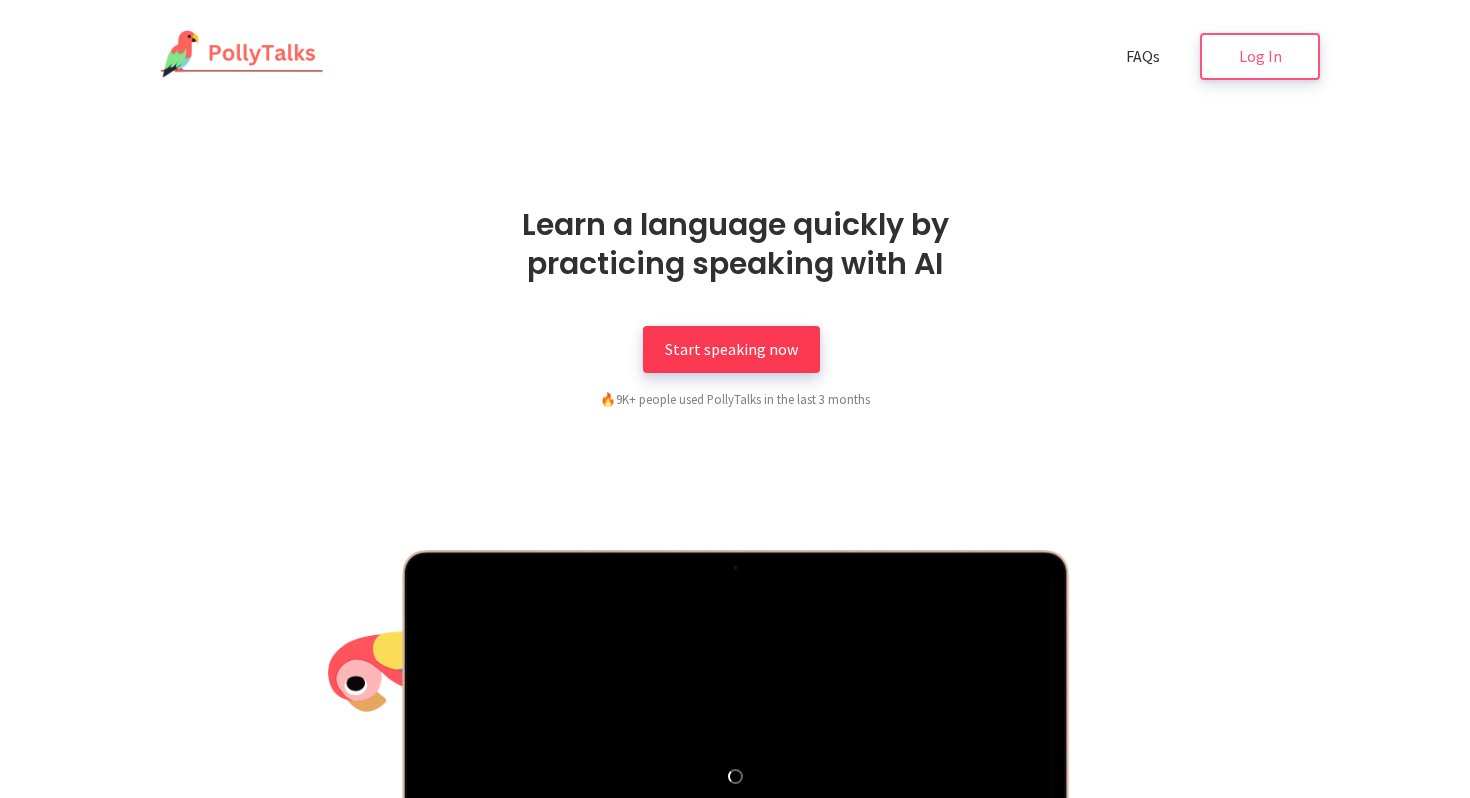 click on "Start speaking now" at bounding box center [731, 349] 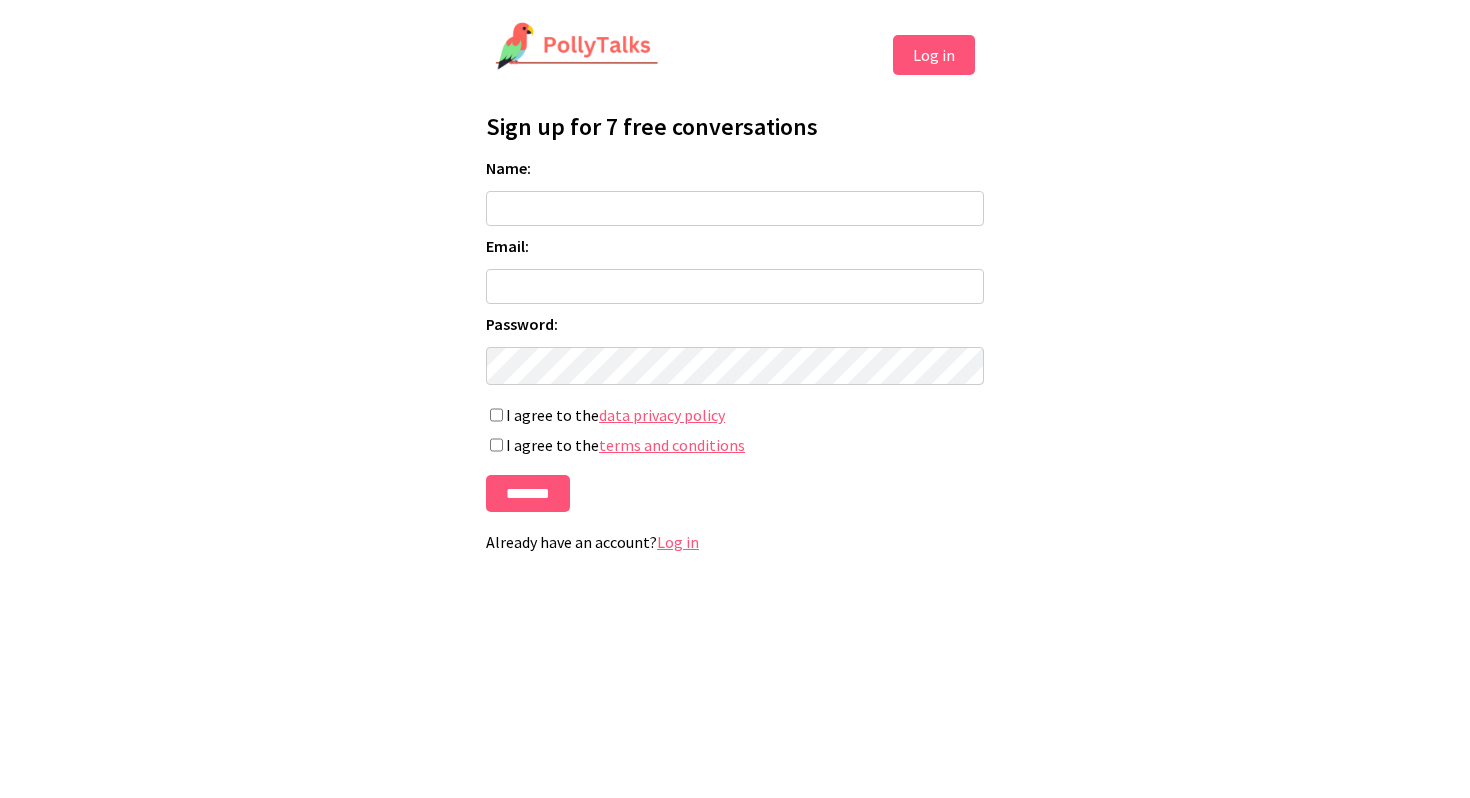 scroll, scrollTop: 0, scrollLeft: 0, axis: both 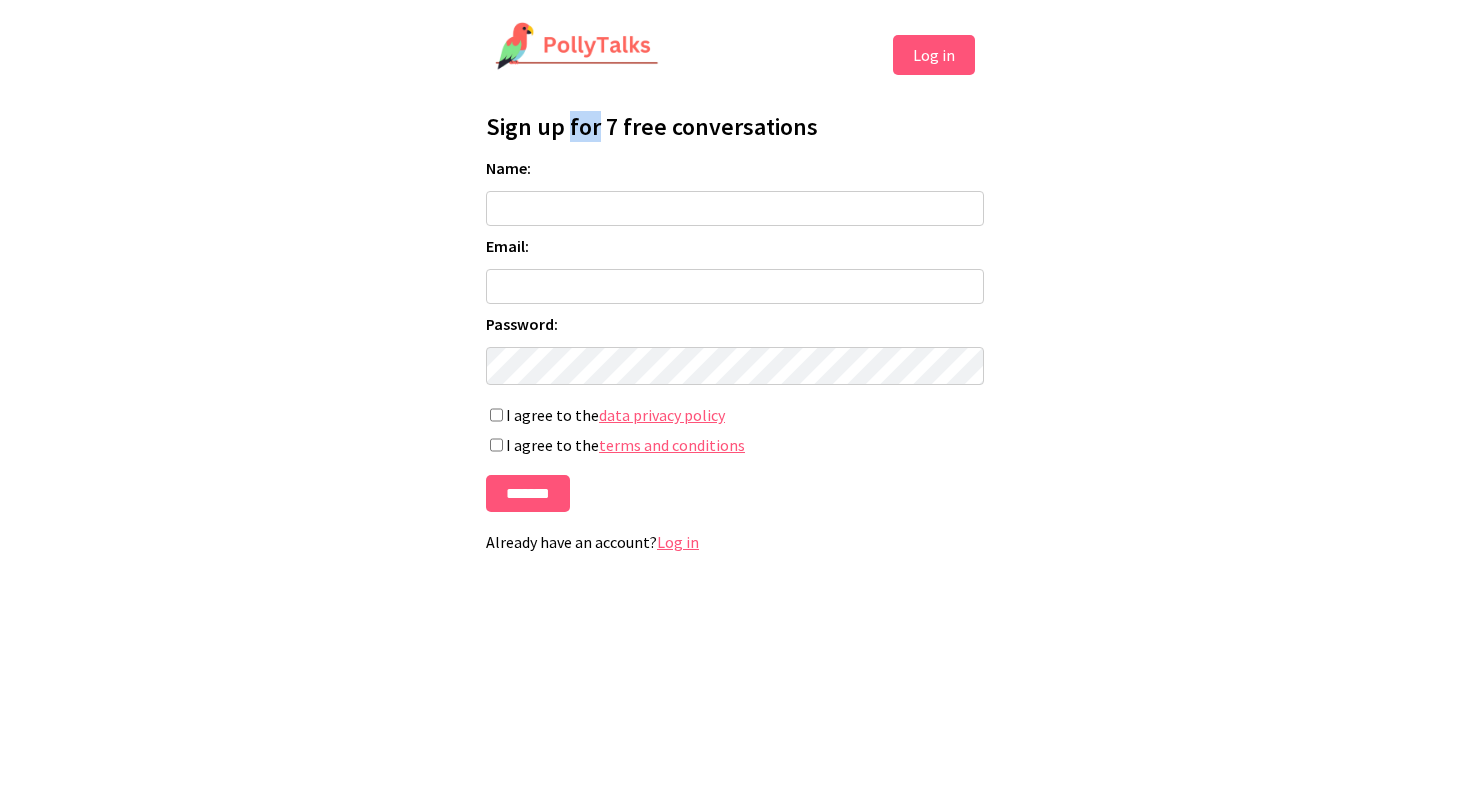 click on "Sign up for 7 free conversations" at bounding box center [735, 126] 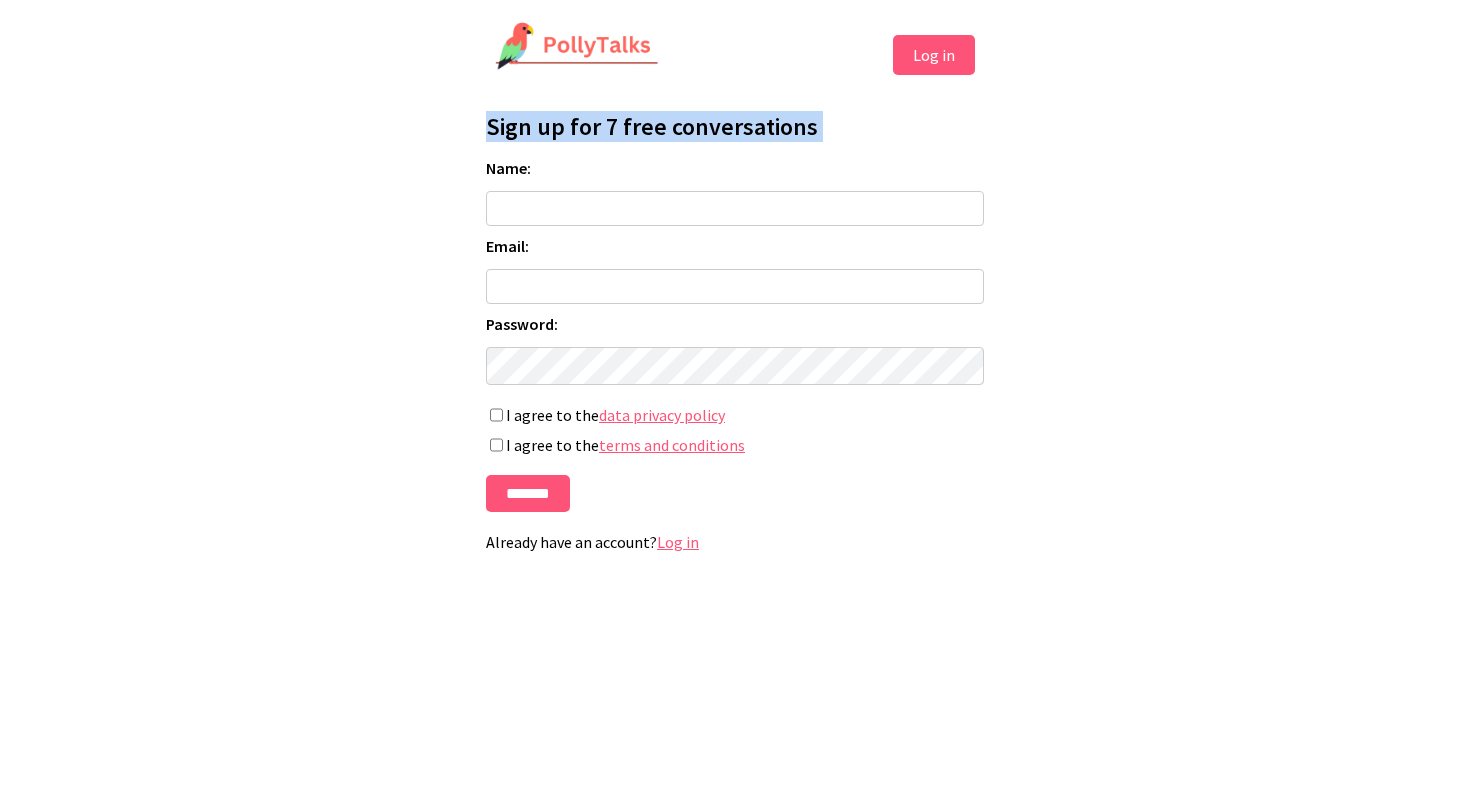 click on "Sign up for 7 free conversations" at bounding box center [735, 126] 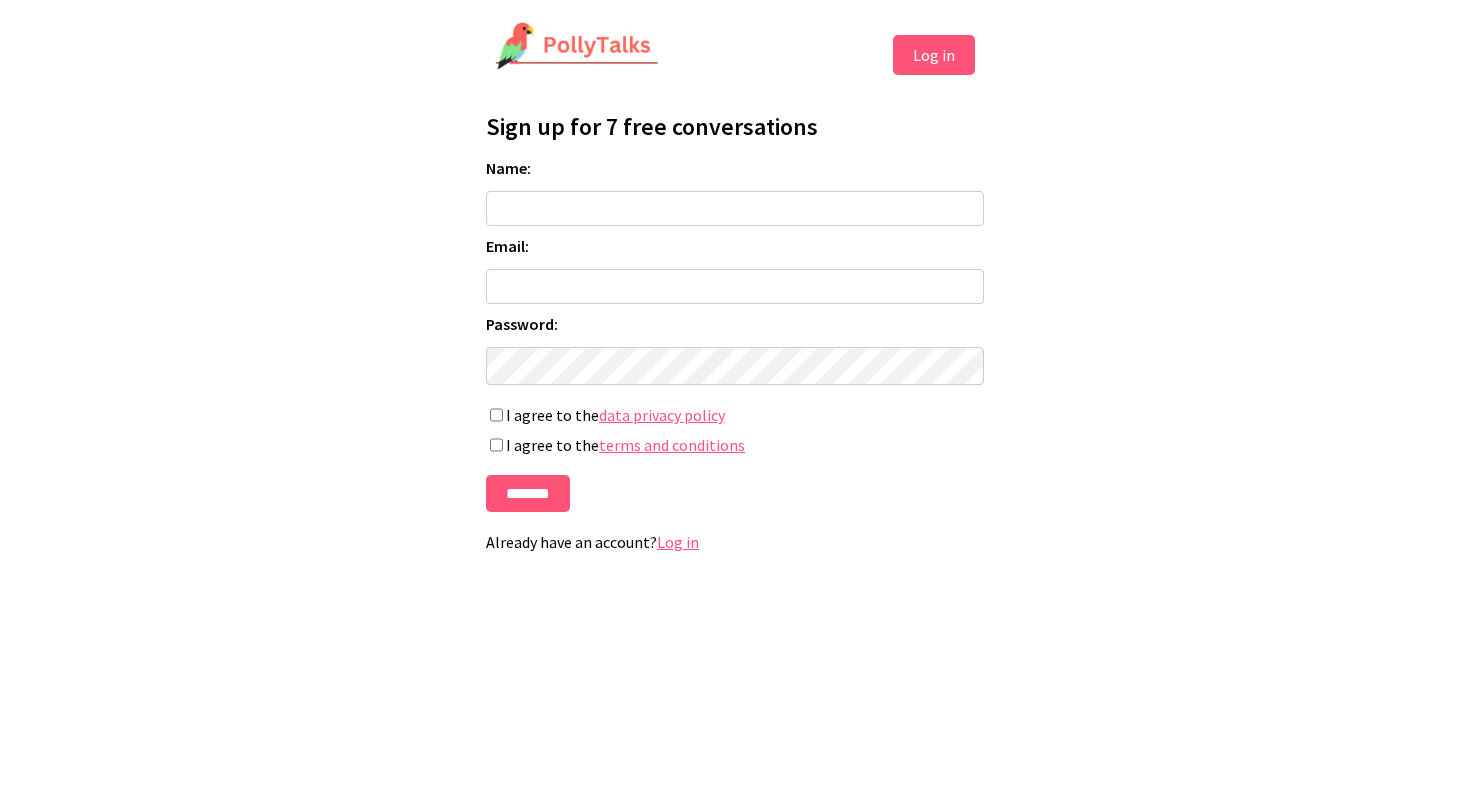 click at bounding box center [577, 47] 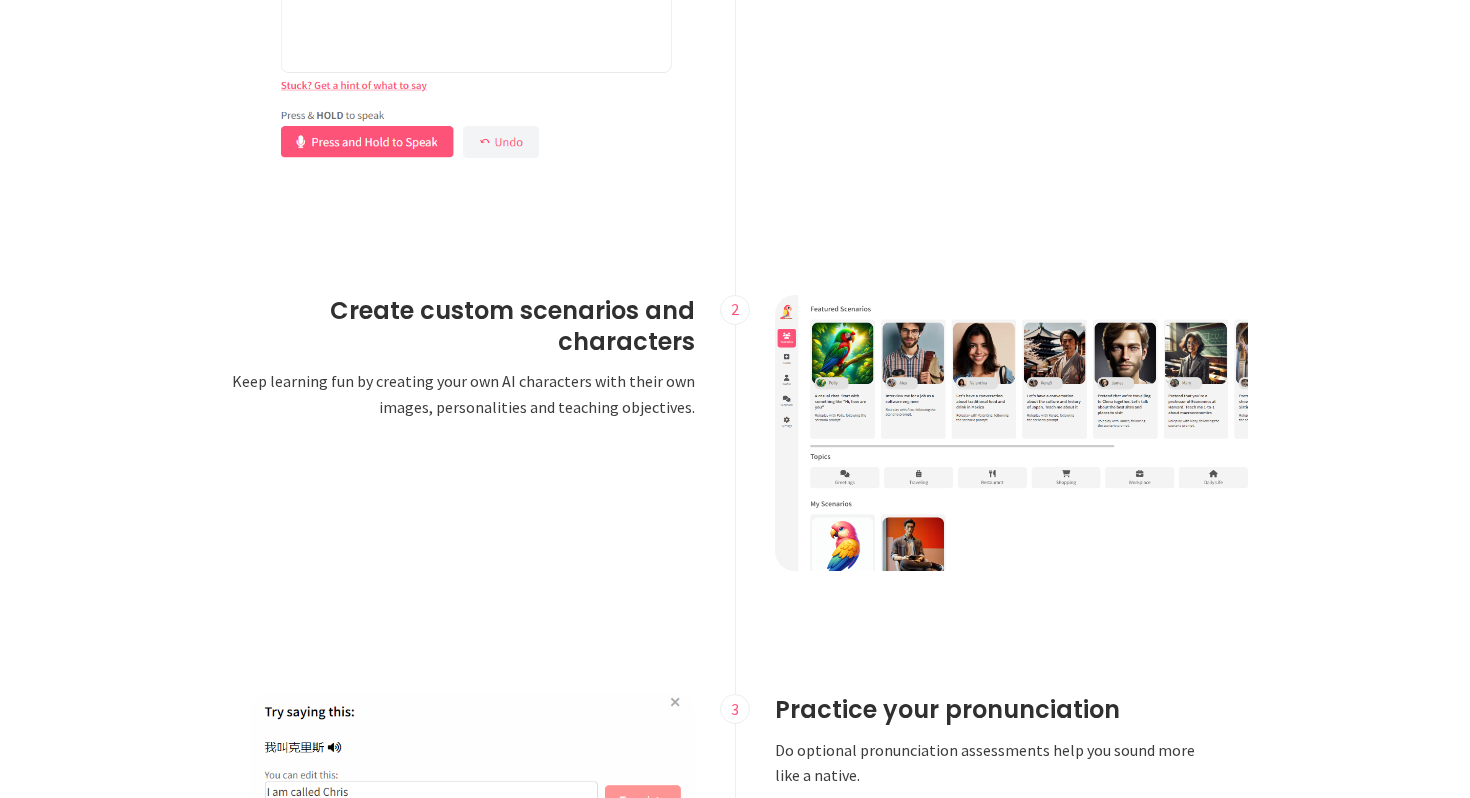 scroll, scrollTop: 1844, scrollLeft: 0, axis: vertical 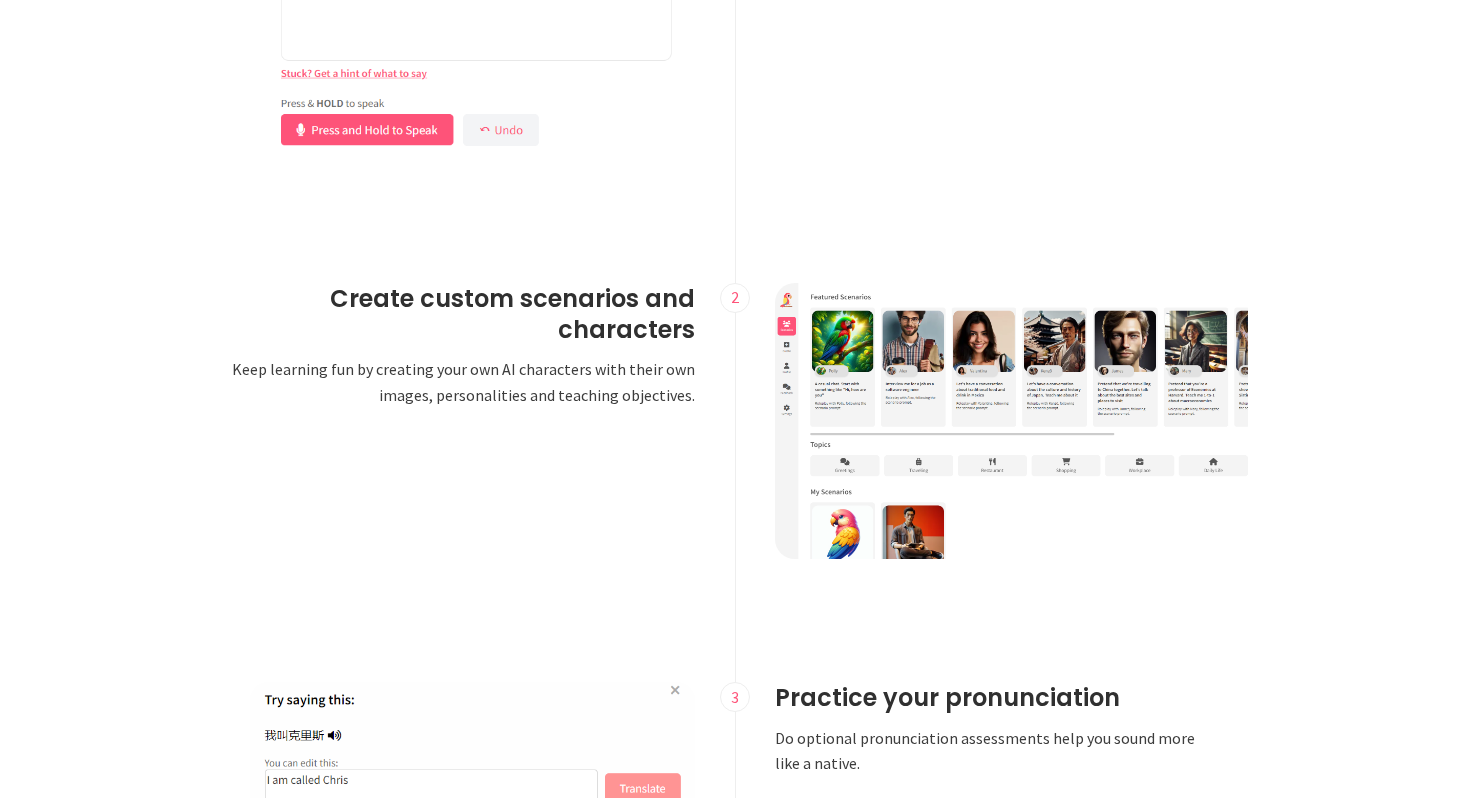 click at bounding box center (478, -192) 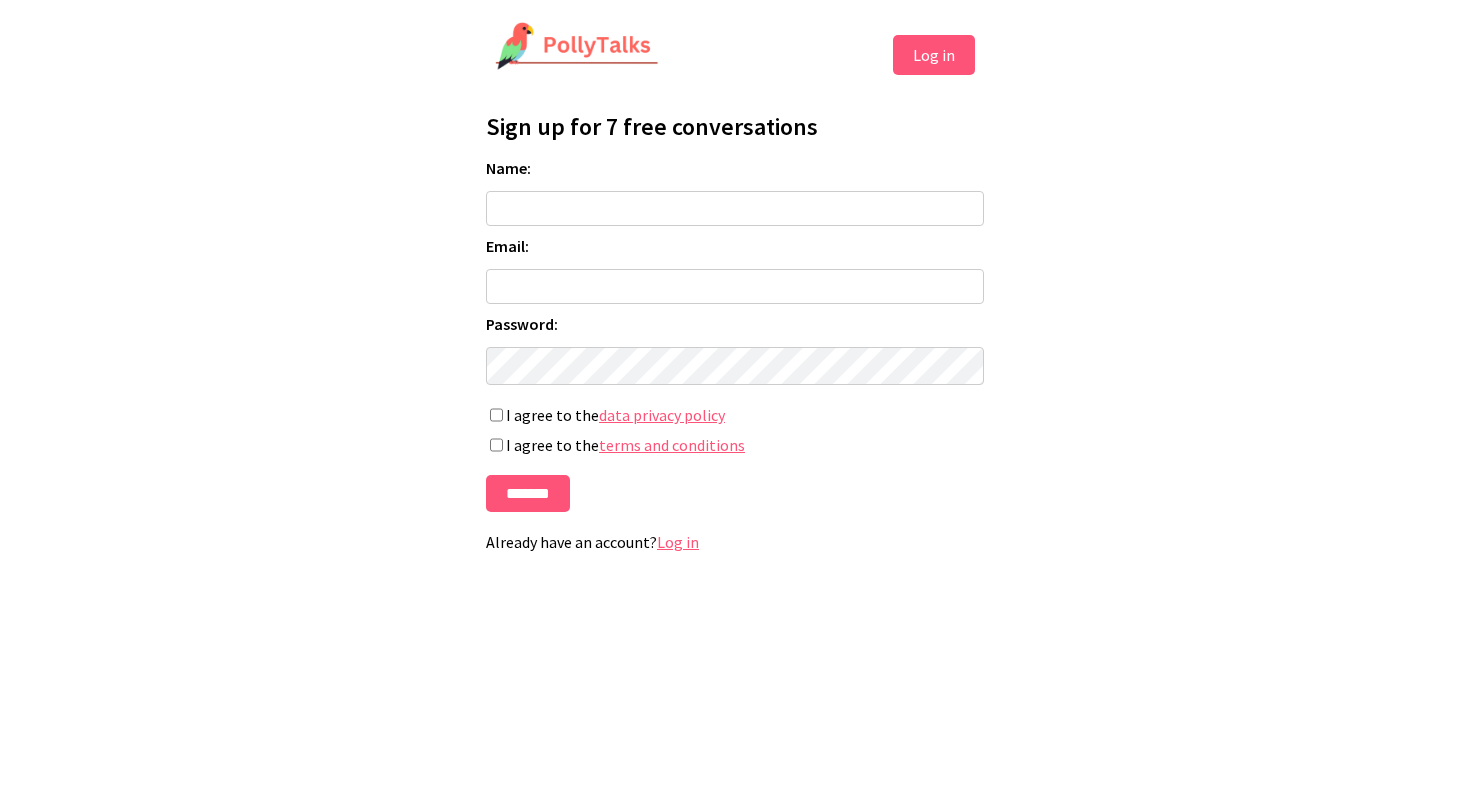 scroll, scrollTop: 0, scrollLeft: 0, axis: both 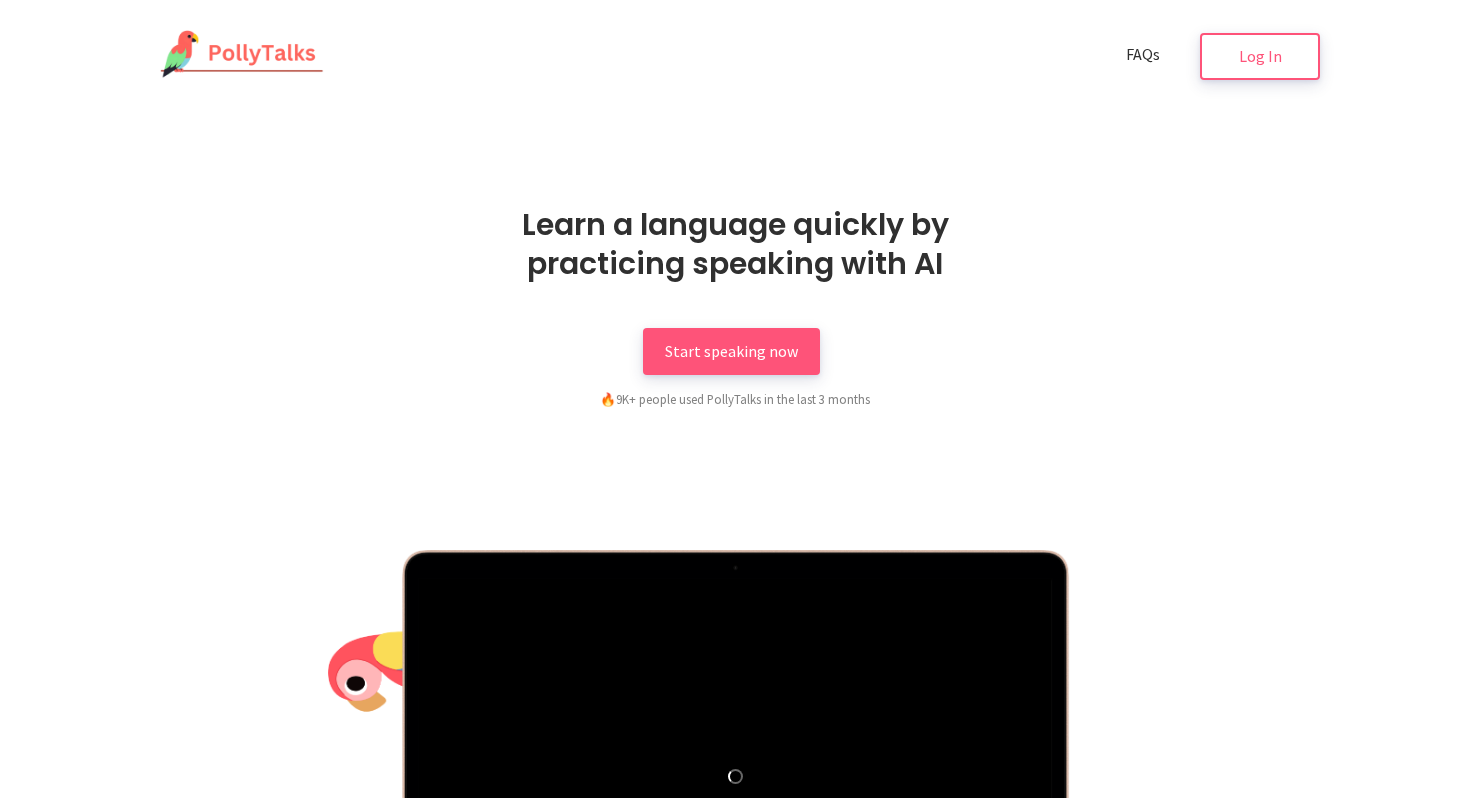 click on "FAQs" at bounding box center [1143, 54] 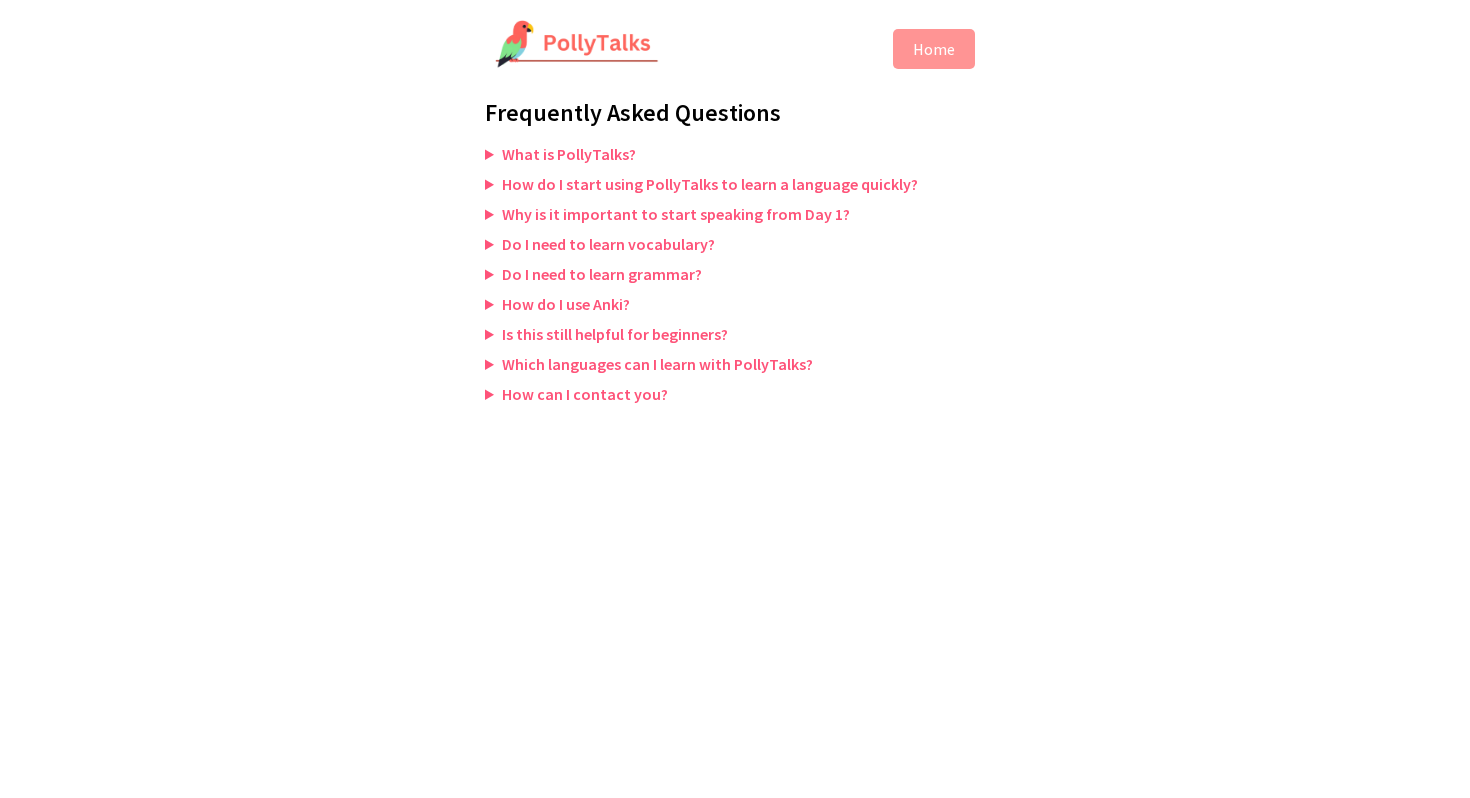 scroll, scrollTop: 0, scrollLeft: 0, axis: both 